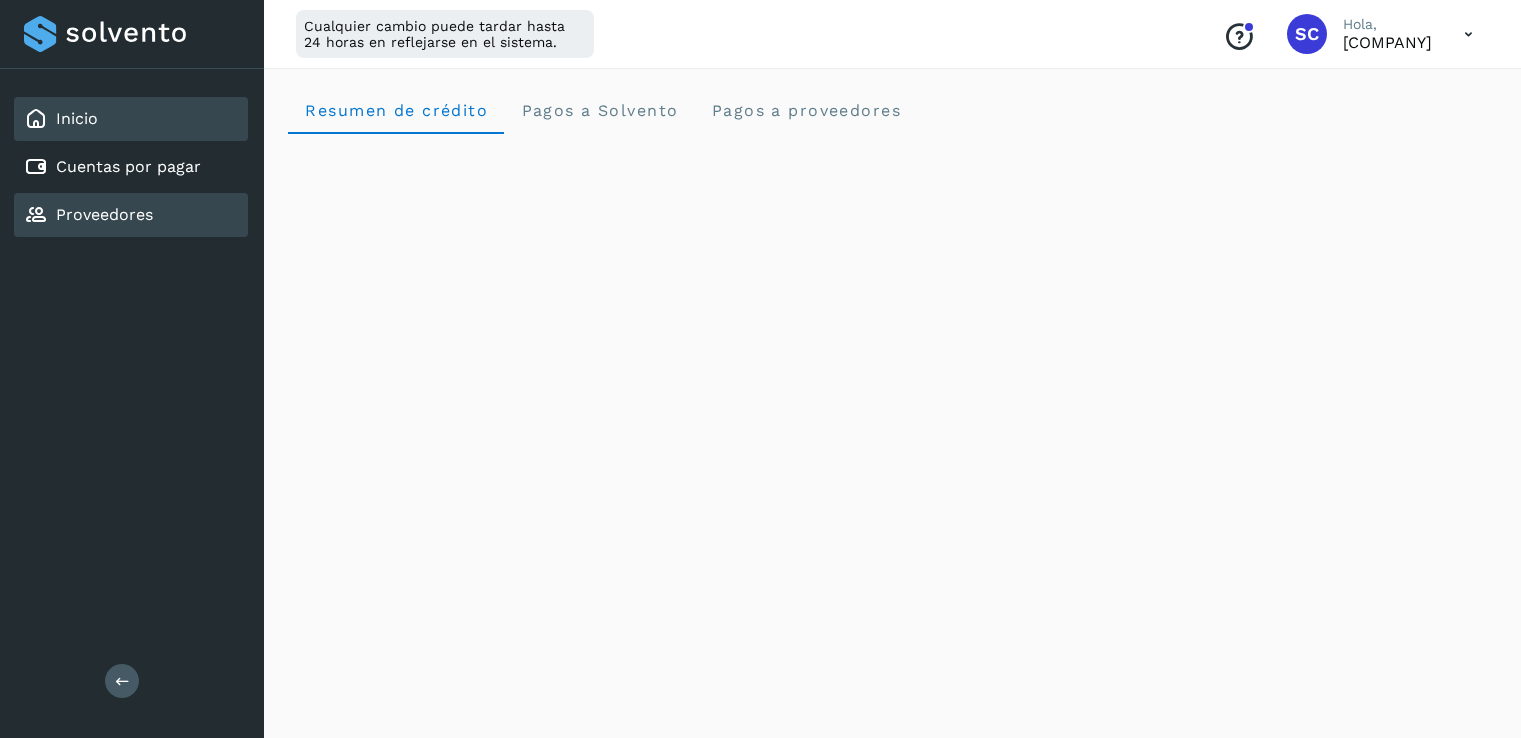 scroll, scrollTop: 0, scrollLeft: 0, axis: both 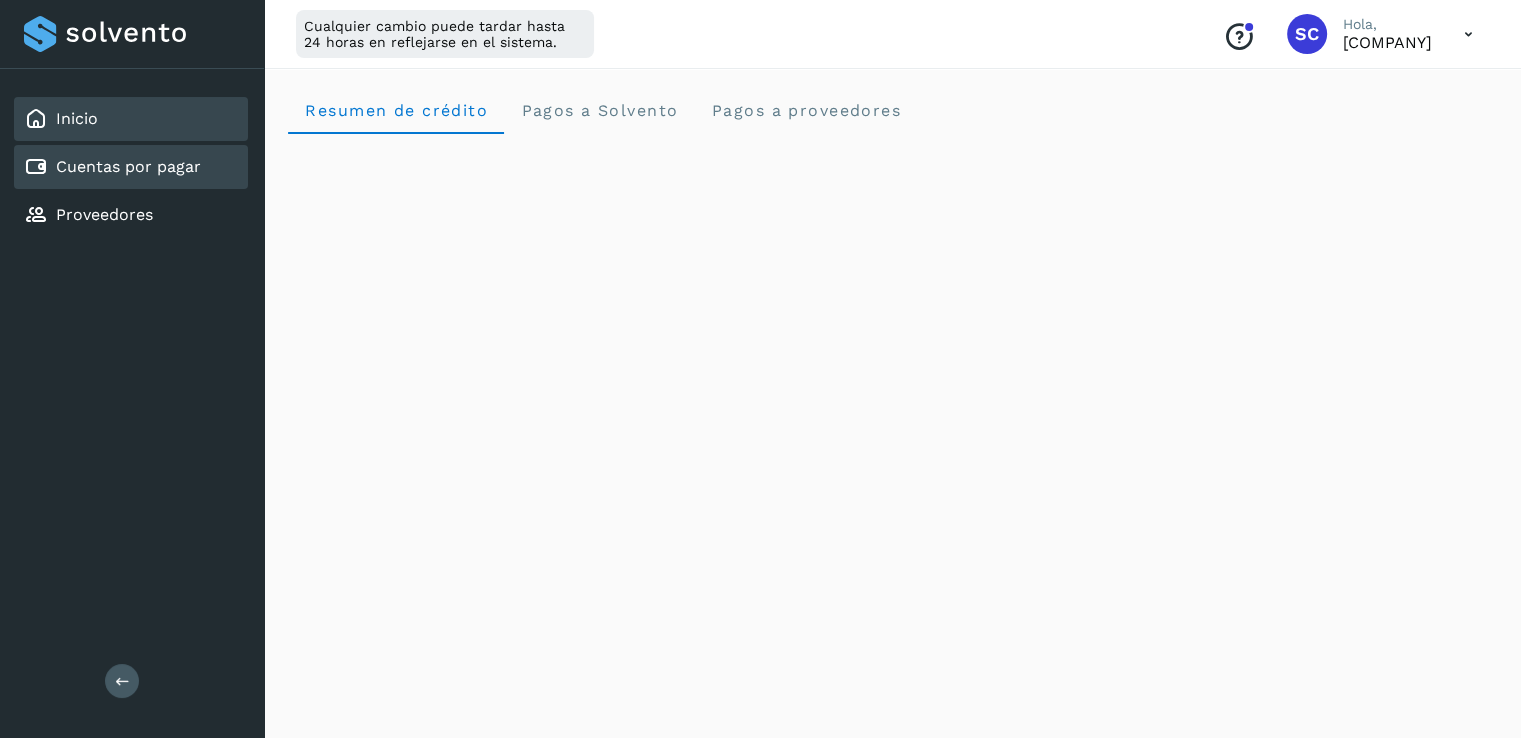 click on "Cuentas por pagar" at bounding box center [128, 166] 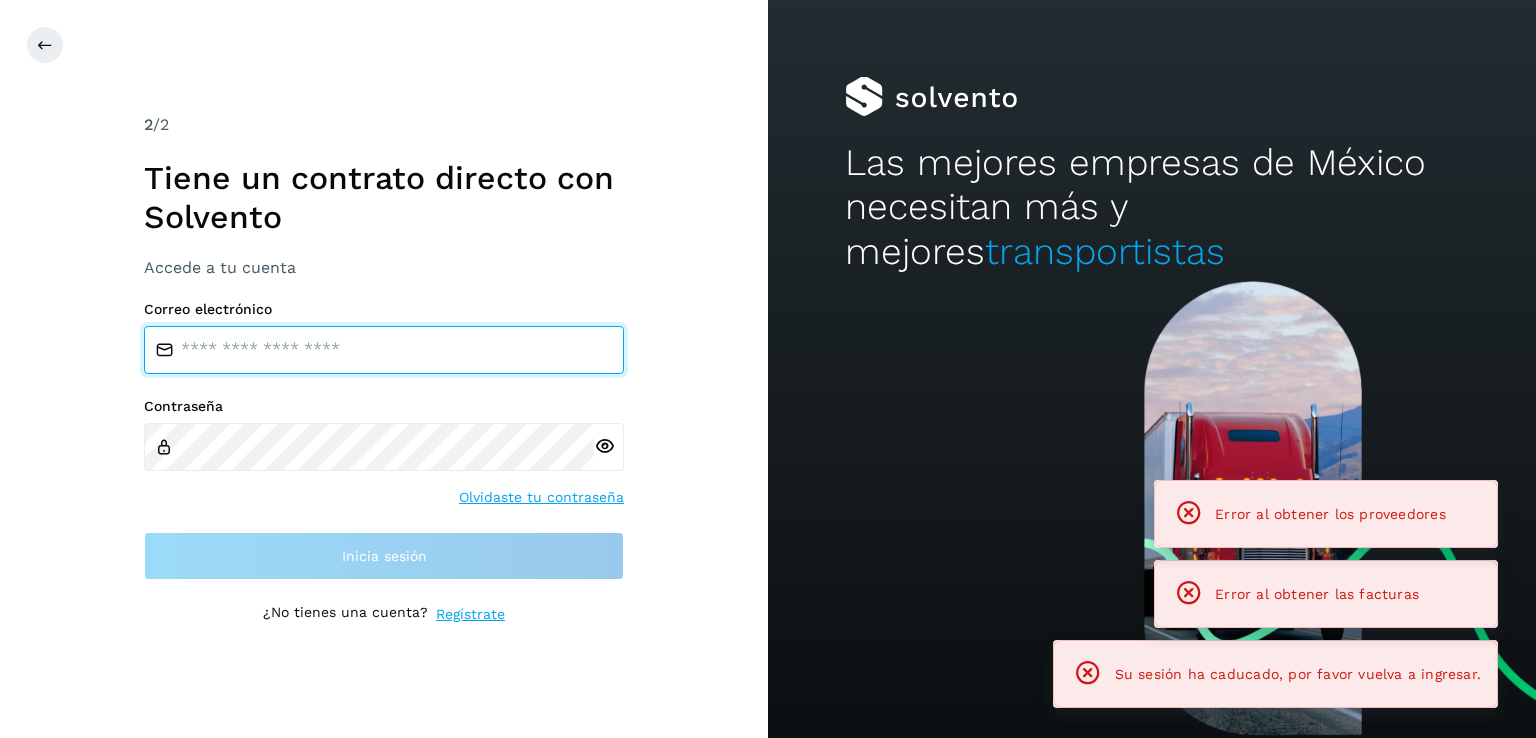 click at bounding box center (384, 350) 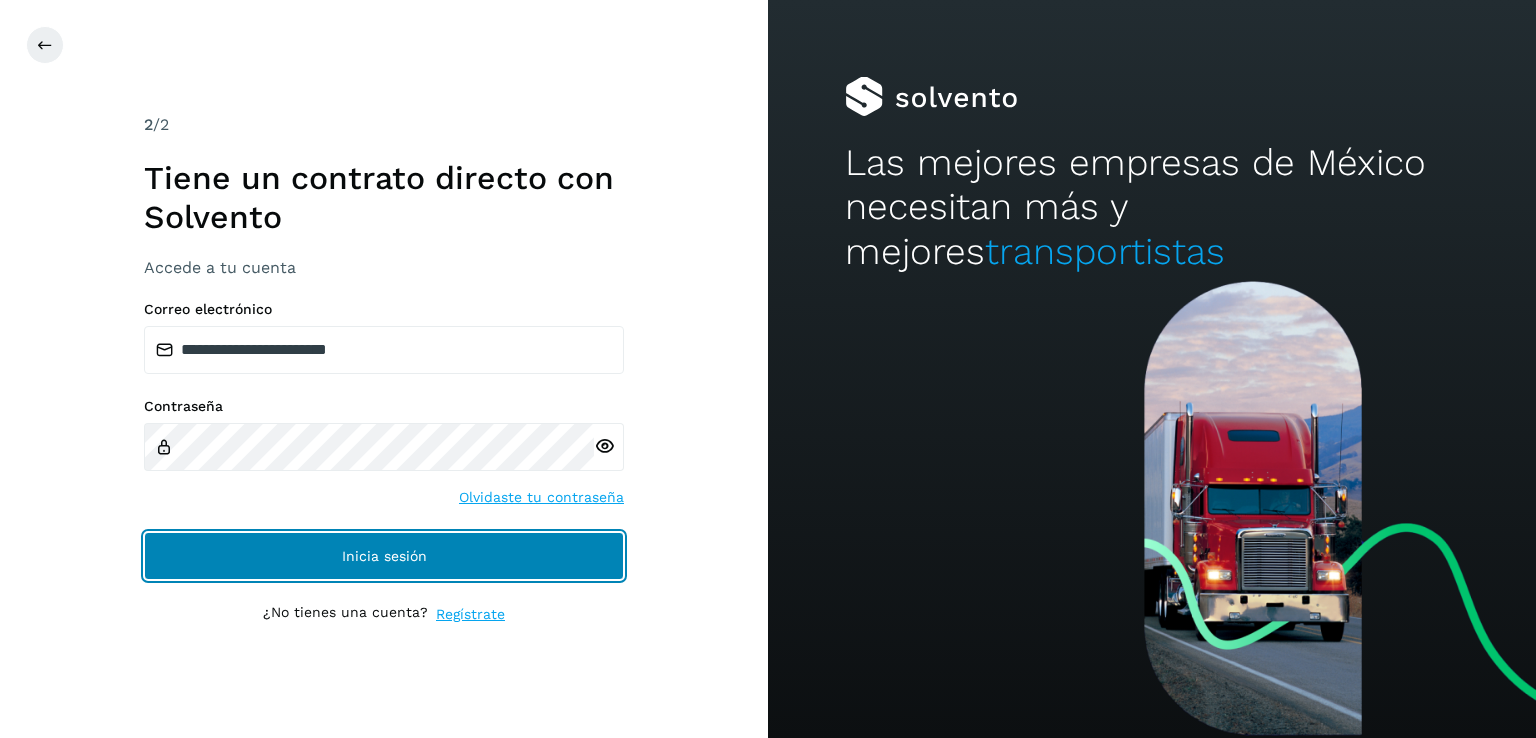 click on "Inicia sesión" 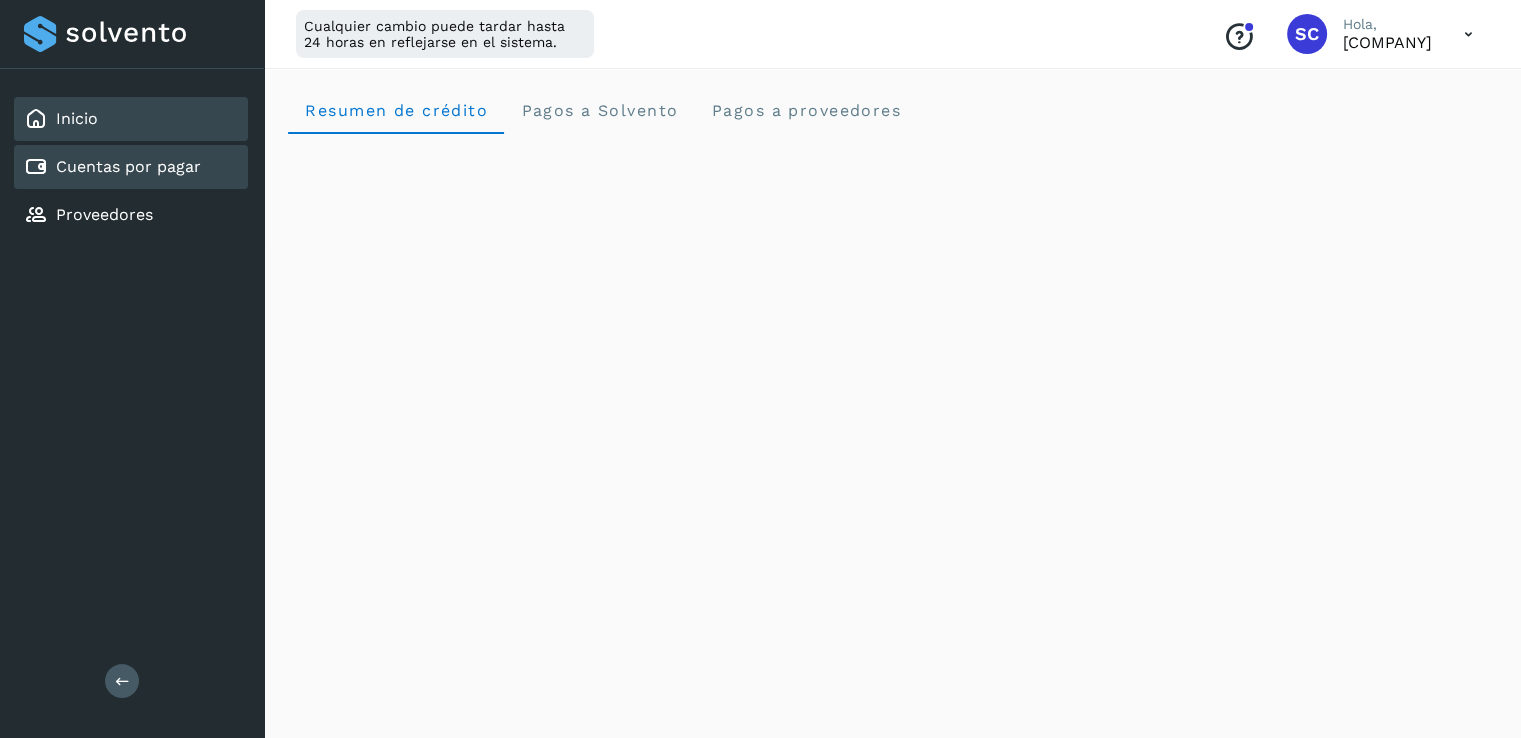 click on "Cuentas por pagar" at bounding box center (128, 166) 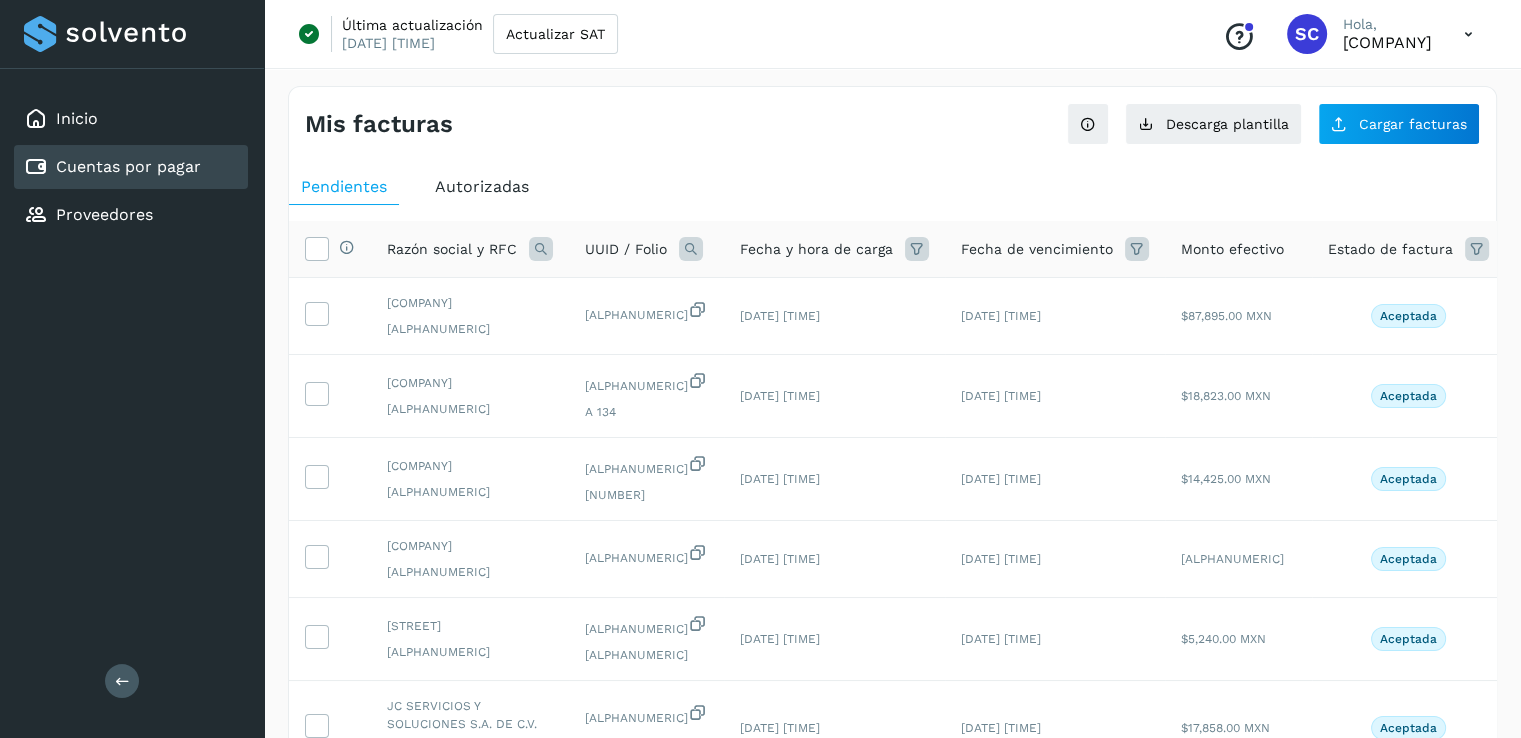 click on "Pendientes Autorizadas" at bounding box center [892, 187] 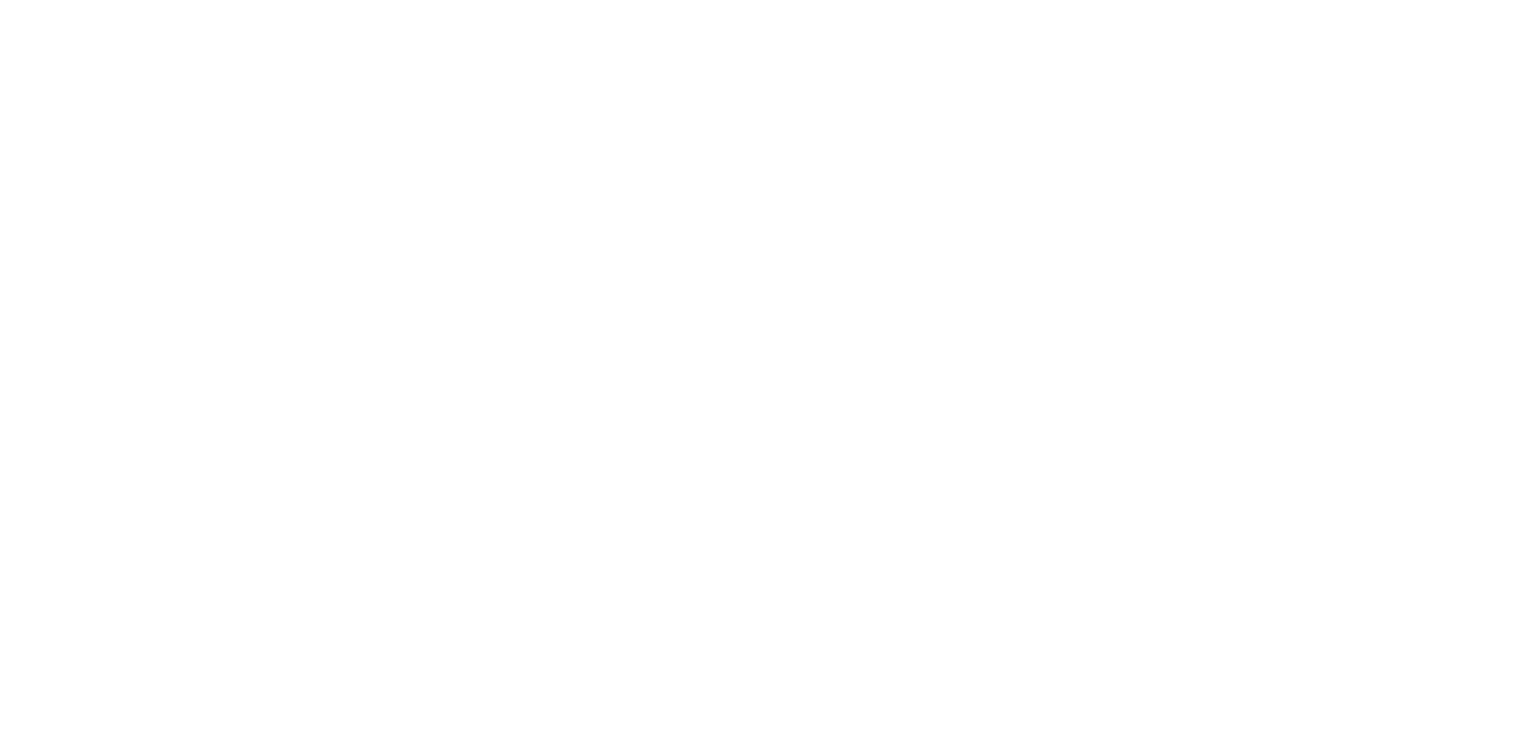 scroll, scrollTop: 0, scrollLeft: 0, axis: both 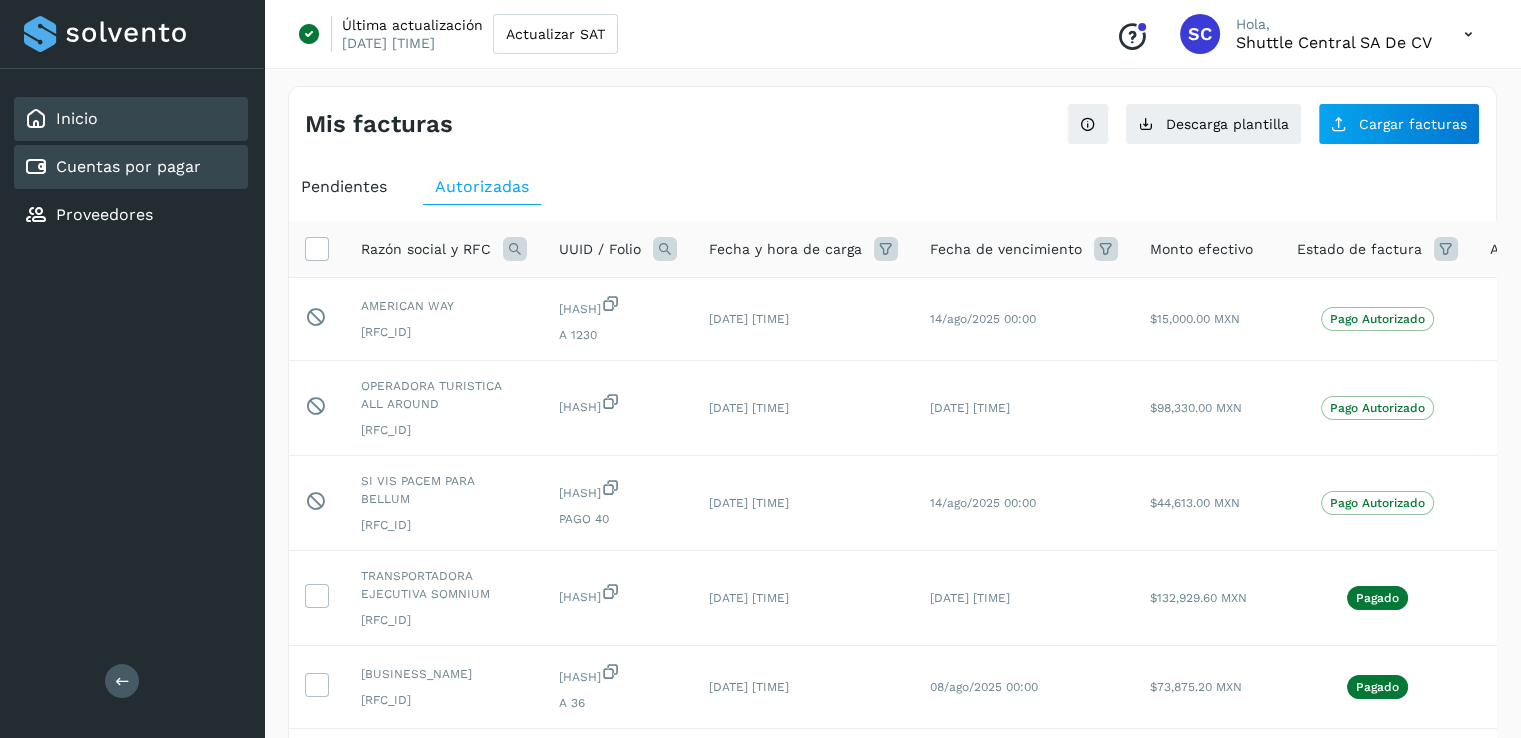 click on "Inicio" 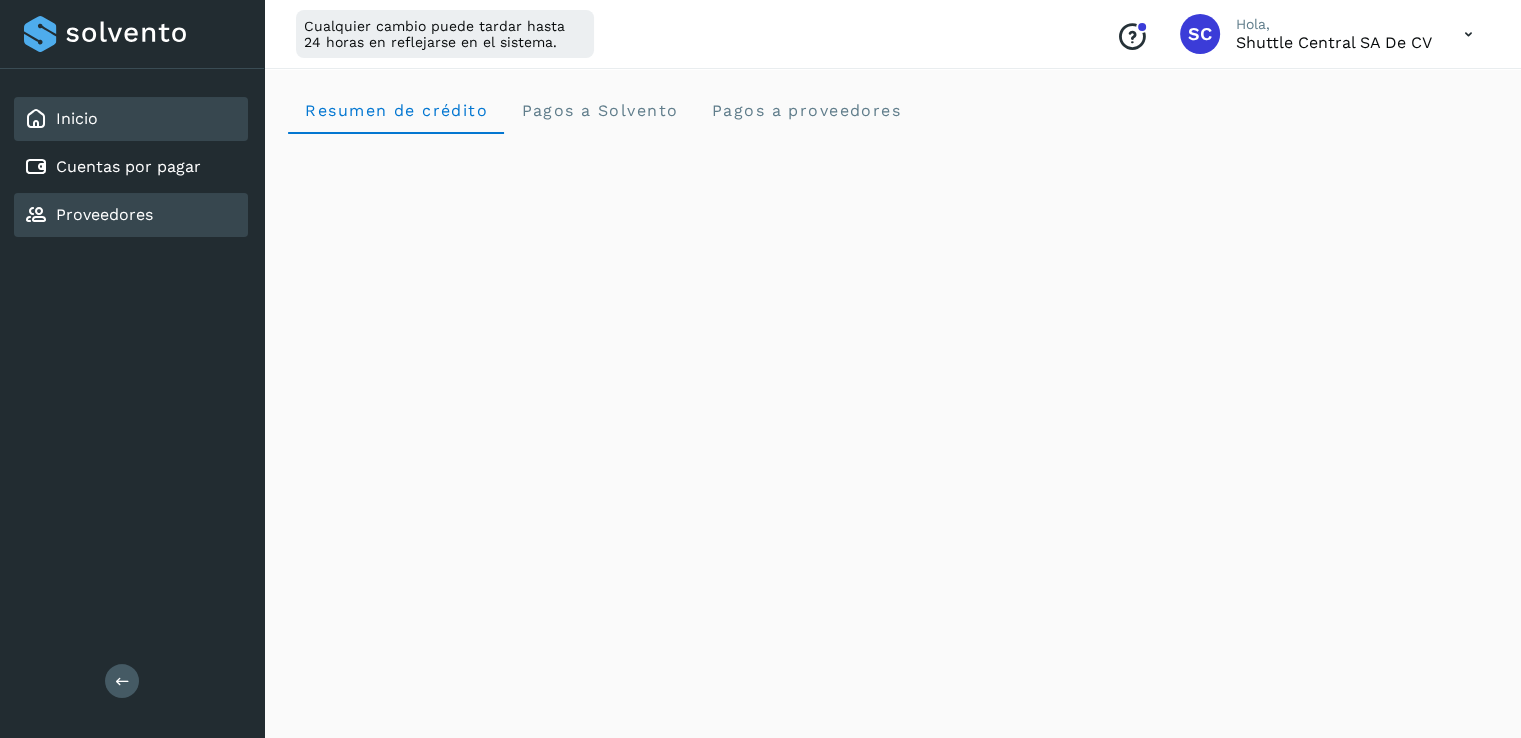 click on "Proveedores" at bounding box center [104, 214] 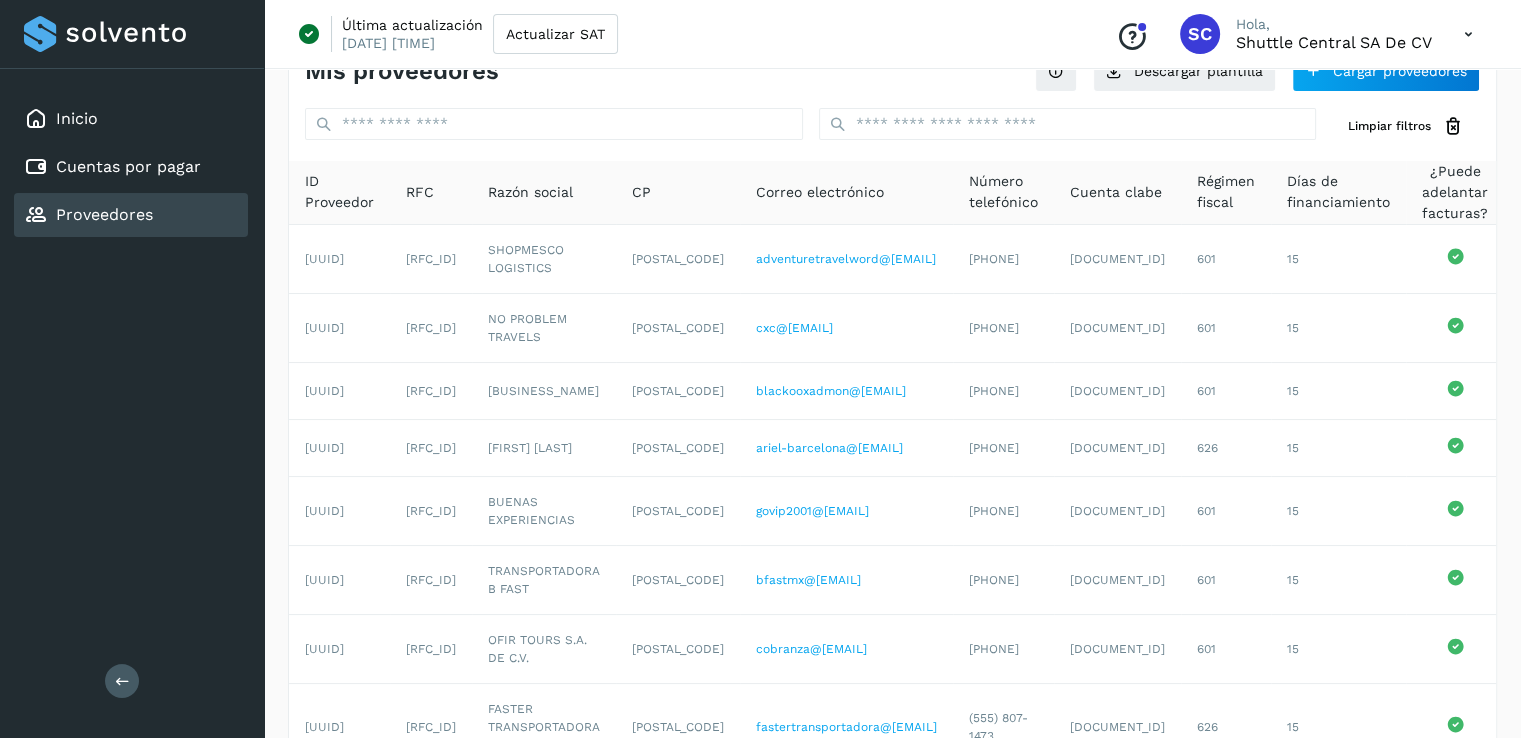scroll, scrollTop: 0, scrollLeft: 0, axis: both 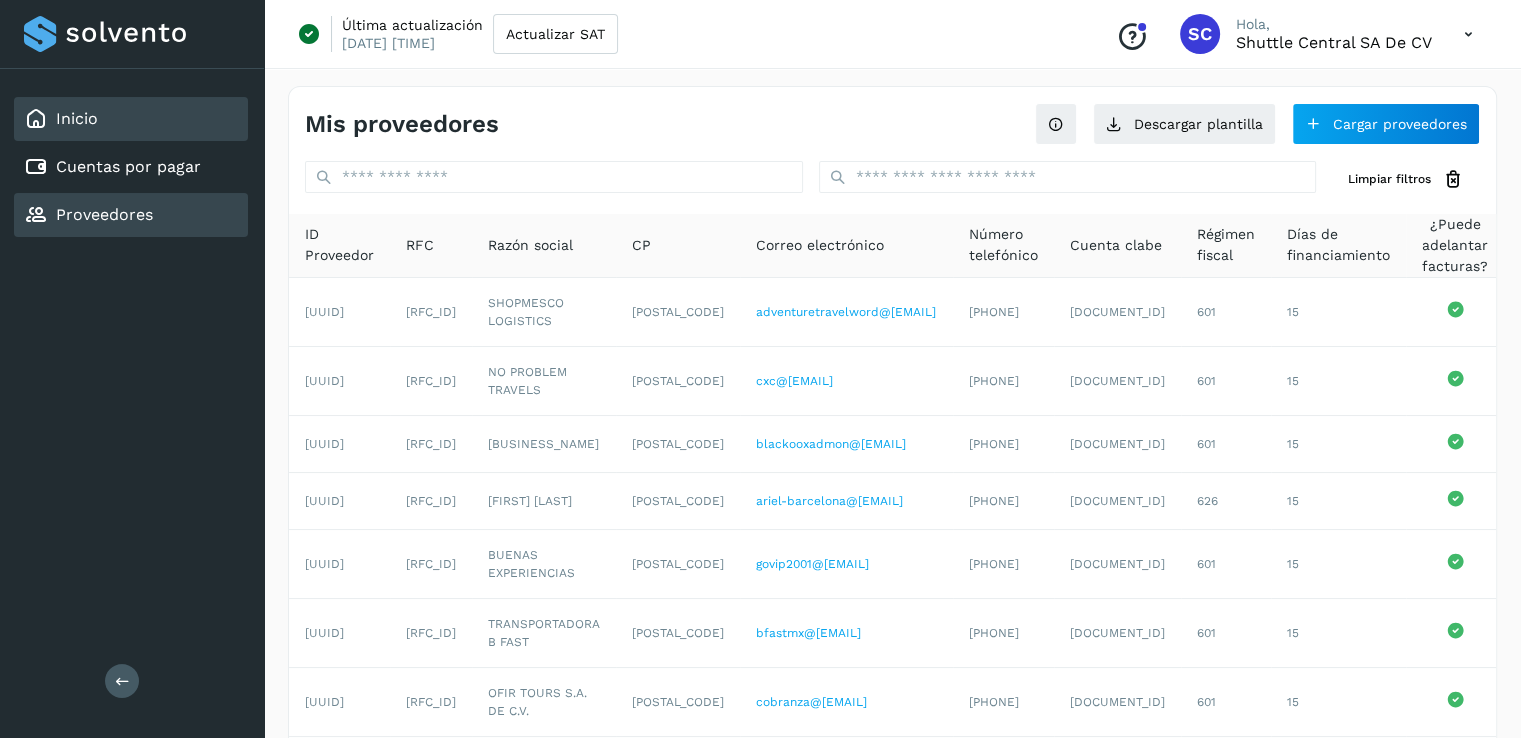 click on "Inicio" 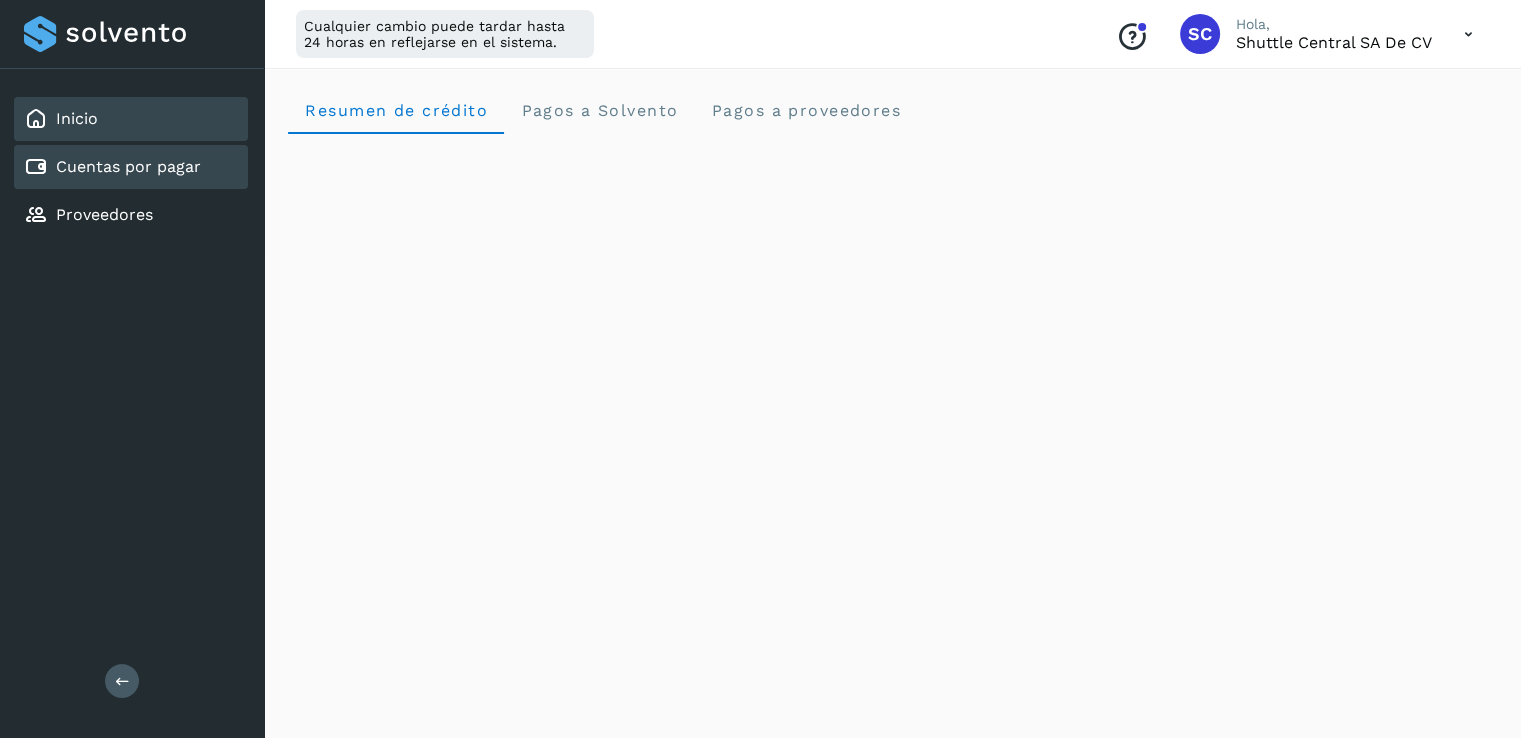 click on "Cuentas por pagar" at bounding box center [112, 167] 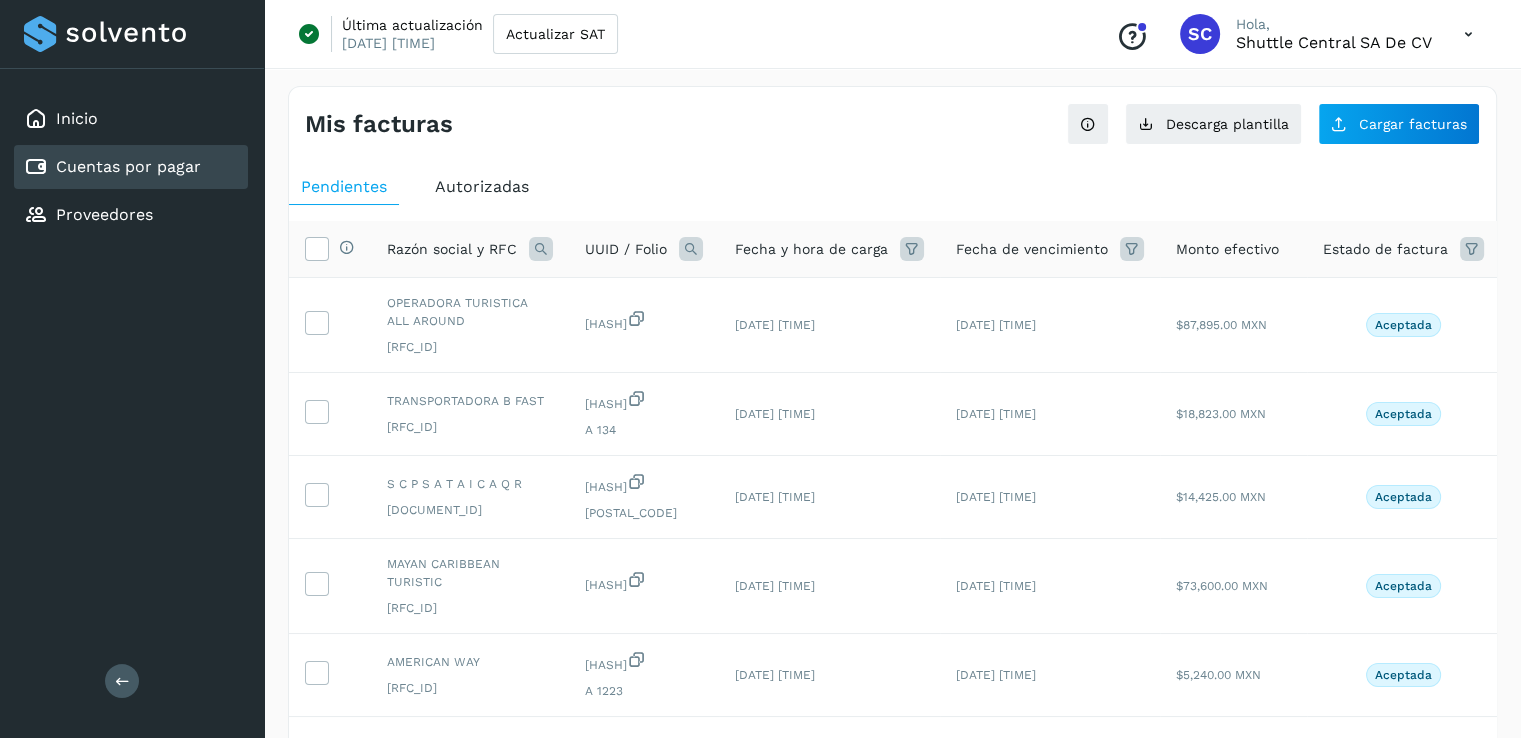 click on "Autorizadas" at bounding box center (482, 186) 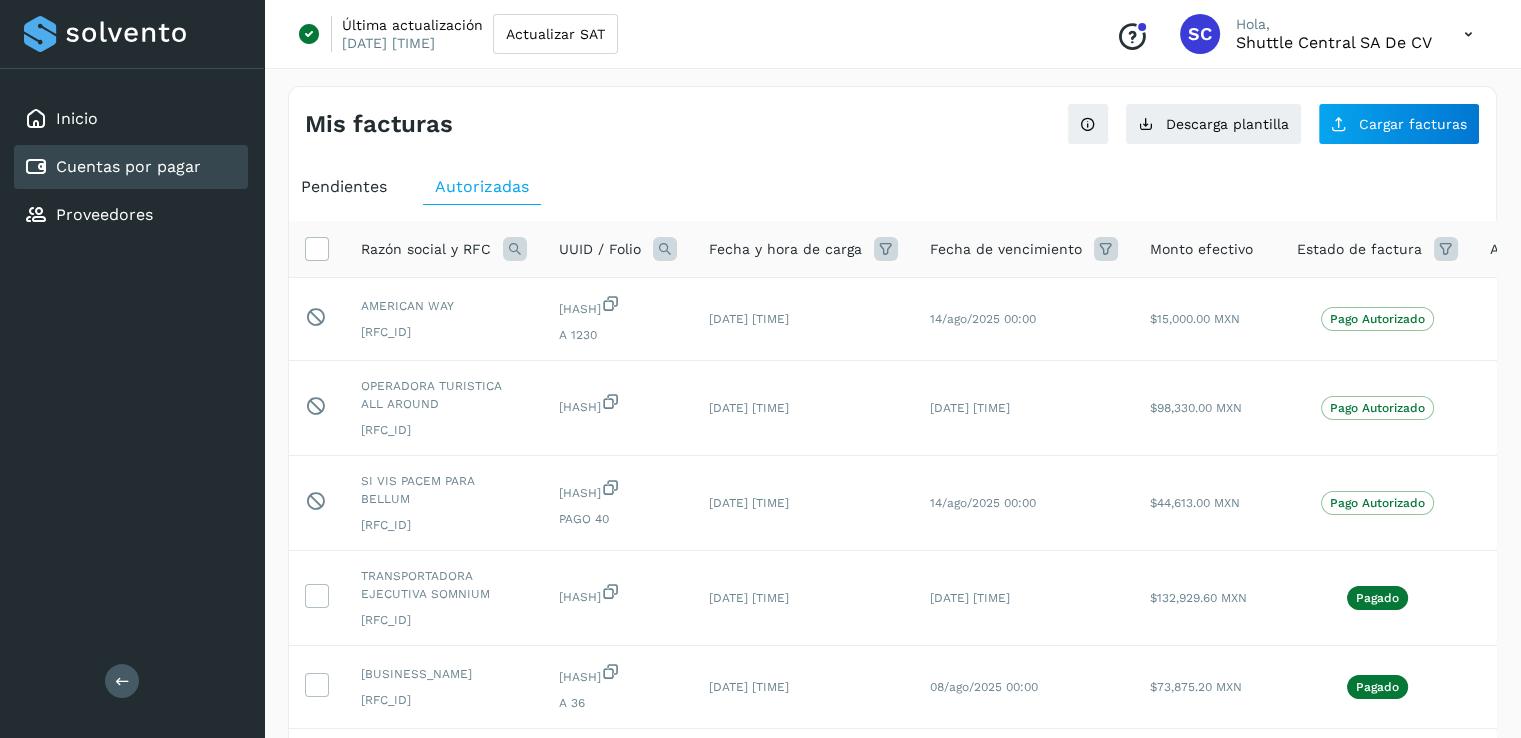 click on "Pendientes" at bounding box center [344, 186] 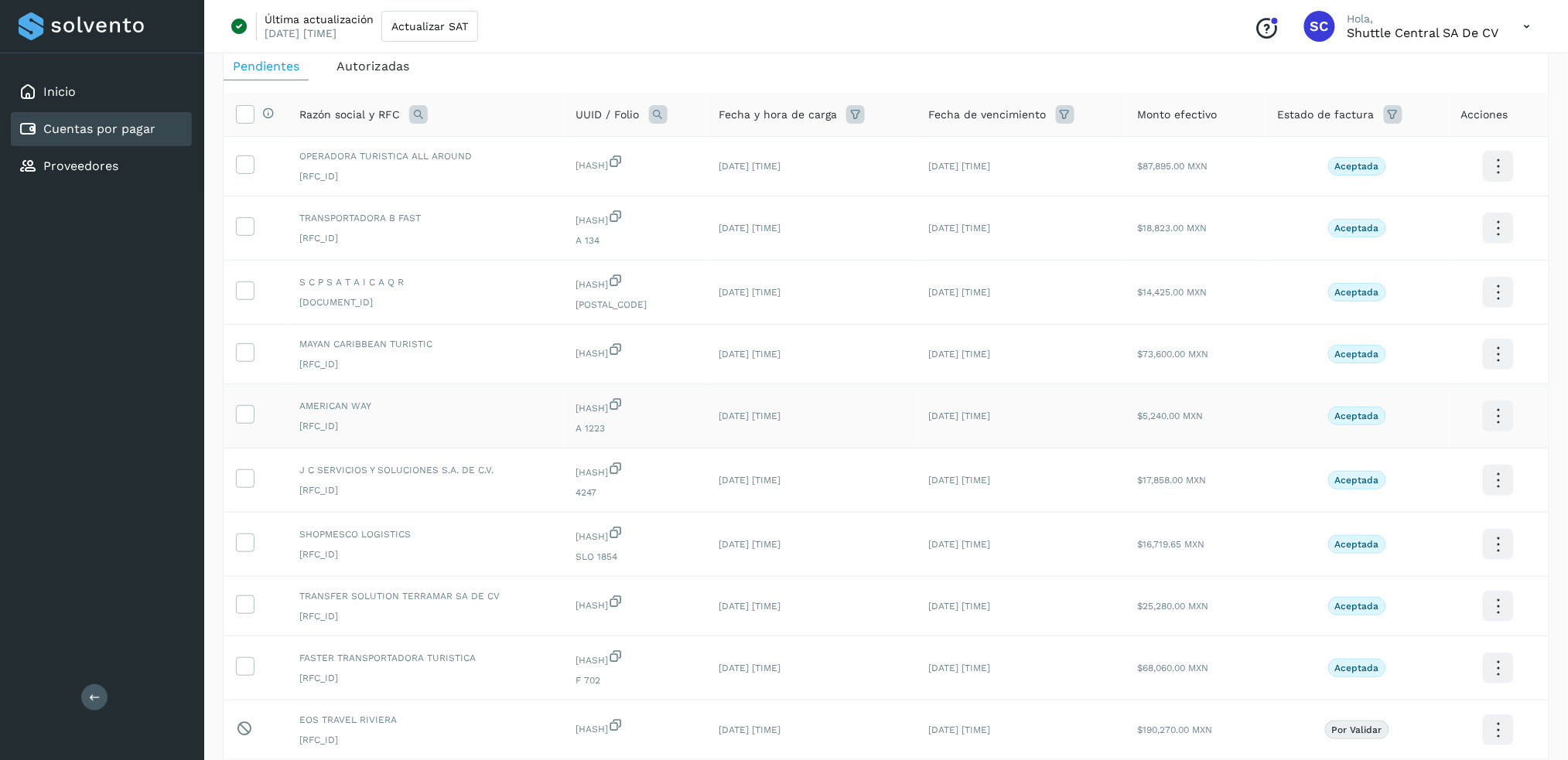 scroll, scrollTop: 114, scrollLeft: 0, axis: vertical 